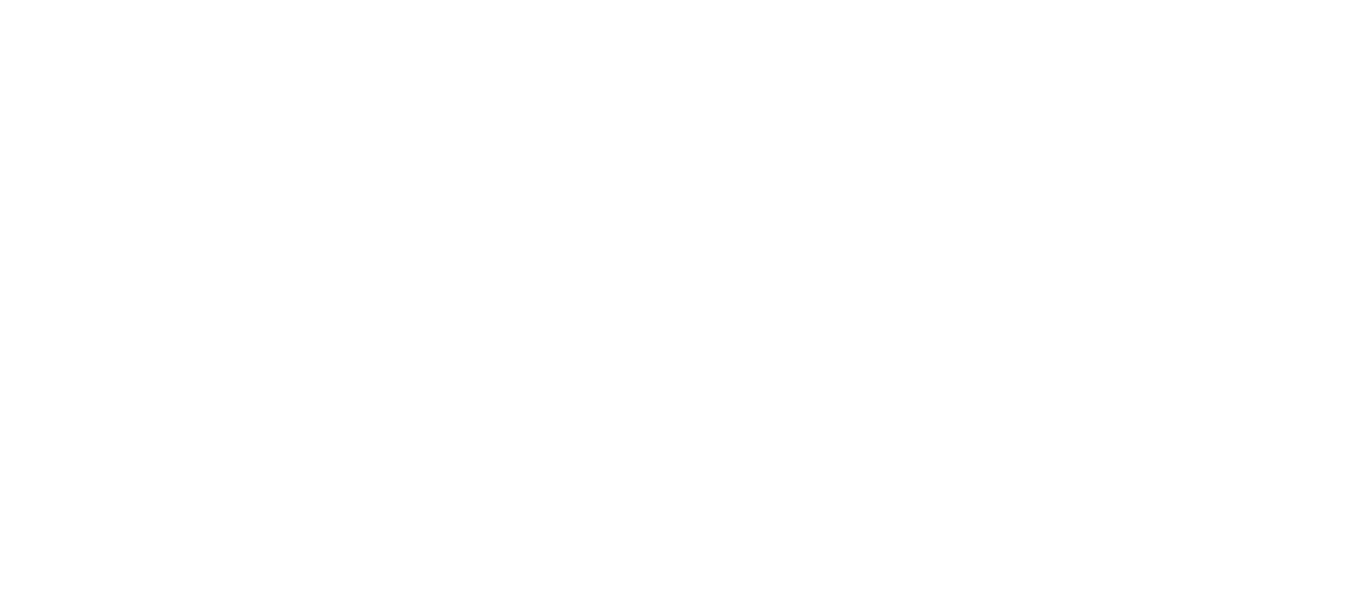 scroll, scrollTop: 0, scrollLeft: 0, axis: both 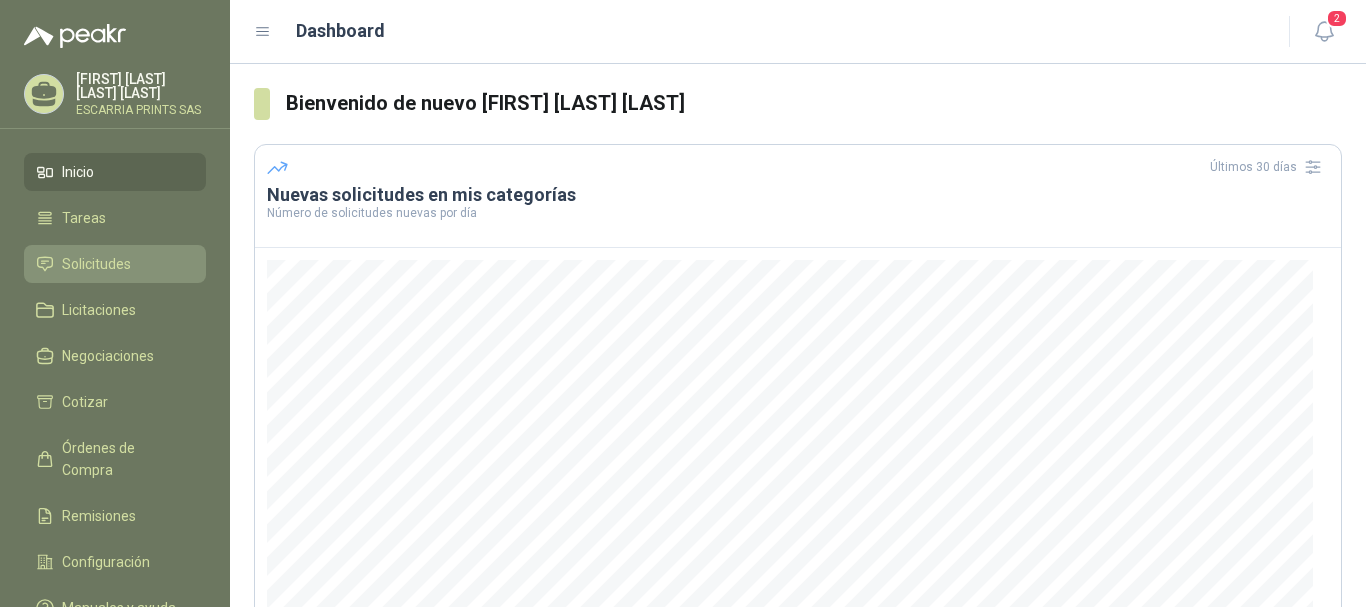 click on "Solicitudes" at bounding box center [115, 264] 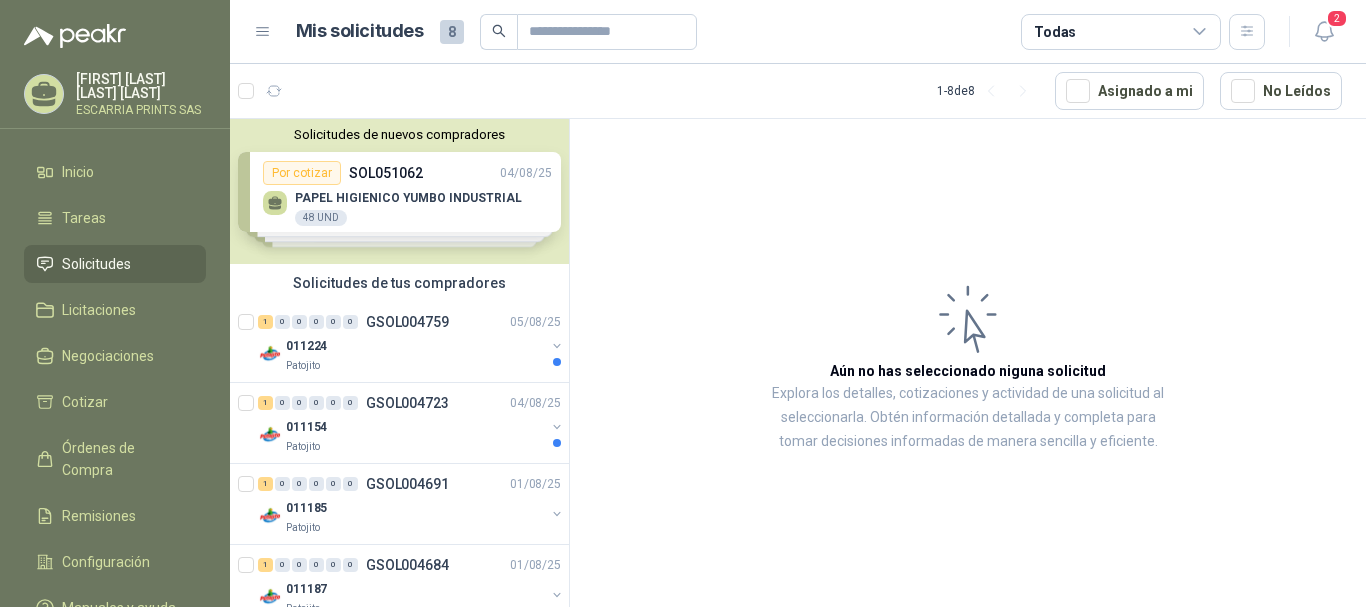 click on "Solicitudes de nuevos compradores Por cotizar SOL051062 [DD]/[MM]/[YY]   PAPEL HIGIENICO YUMBO INDUSTRIAL         48   UND  Por cotizar SOL051030 [DD]/[MM]/[YY]   PILA DOBLE AA (PAQUETE DE 2 PILAS)  150   Paquetes Por cotizar SOL050931 [DD]/[MM]/[YY]   Camisetas negra algodón para el staff, estampadas en espalda y frente con el logo 26   Unidades Por cotizar SOL050512 [DD]/[MM]/[YY]   cartelera de paño 3.00x2.40 cm 46   Unidades ¿Quieres recibir  cientos de solicitudes de compra  como estas todos los días? Agenda una reunión" at bounding box center (399, 191) 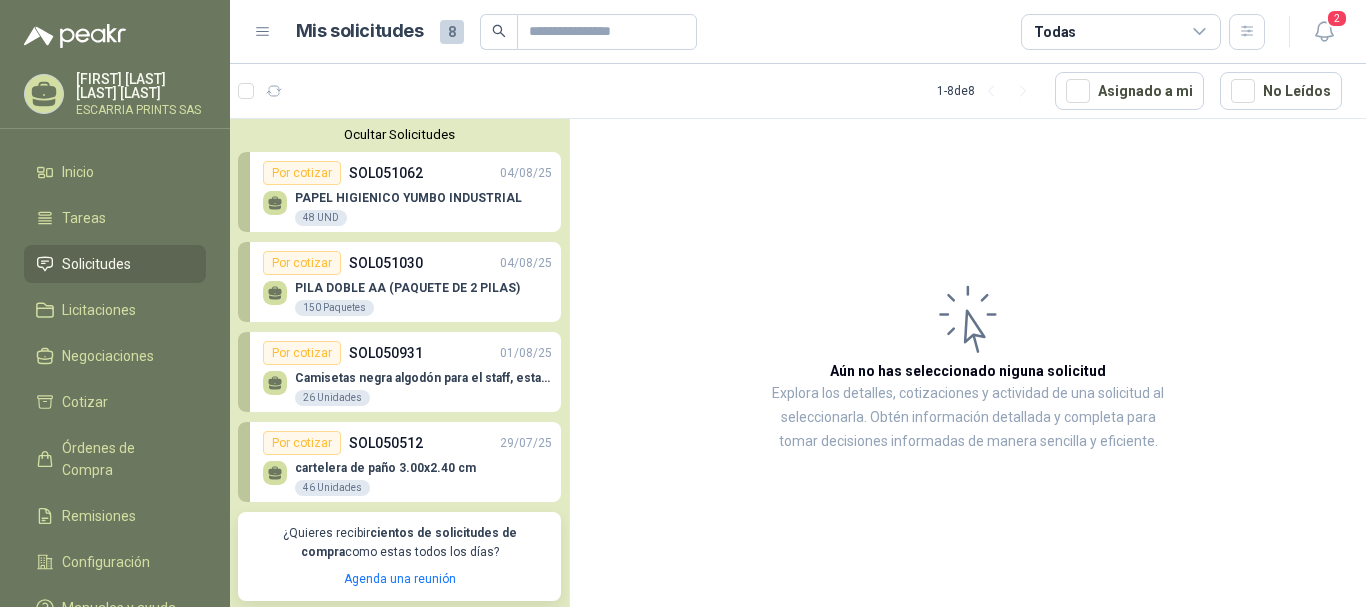click on "PAPEL HIGIENICO YUMBO INDUSTRIAL         48   UND" at bounding box center [408, 209] 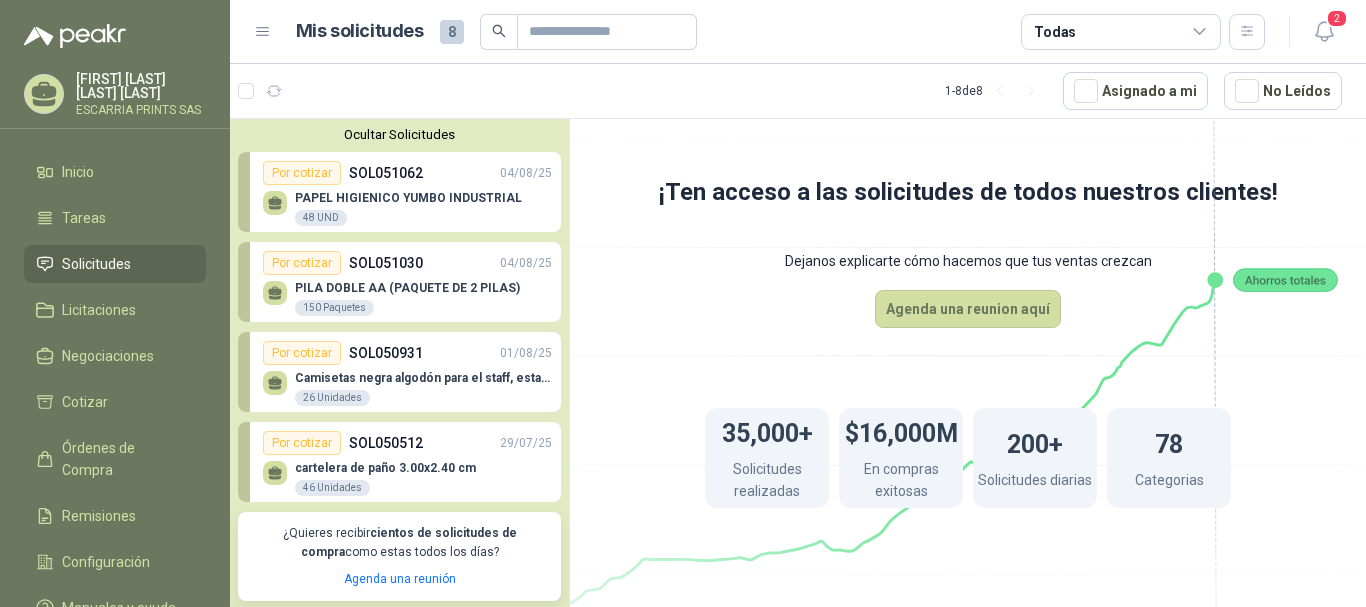 click on "PAPEL HIGIENICO YUMBO INDUSTRIAL" at bounding box center (408, 198) 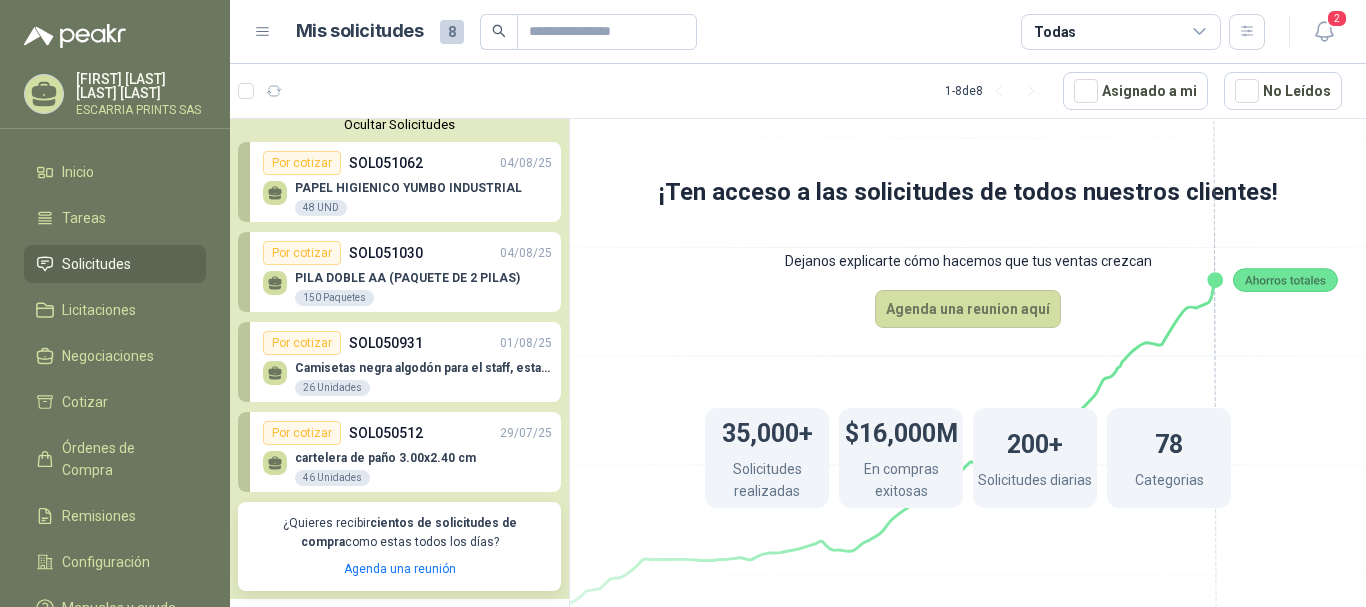scroll, scrollTop: 0, scrollLeft: 0, axis: both 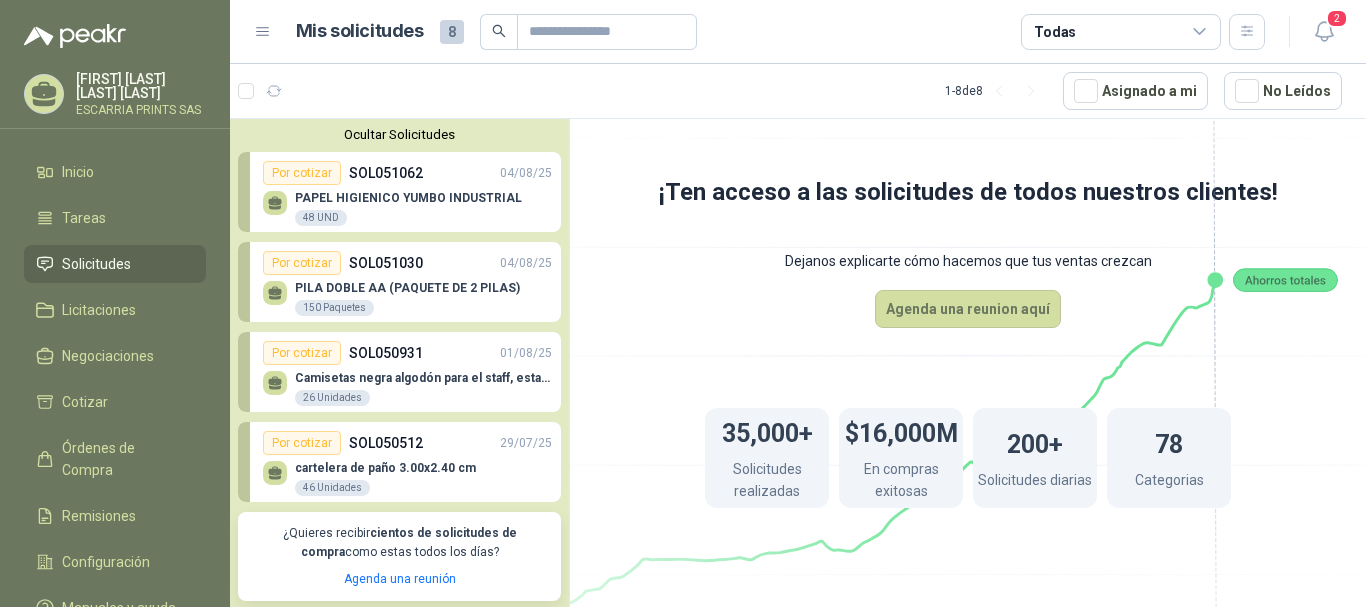 click on "cartelera de paño 3.00x2.40 cm" at bounding box center [385, 468] 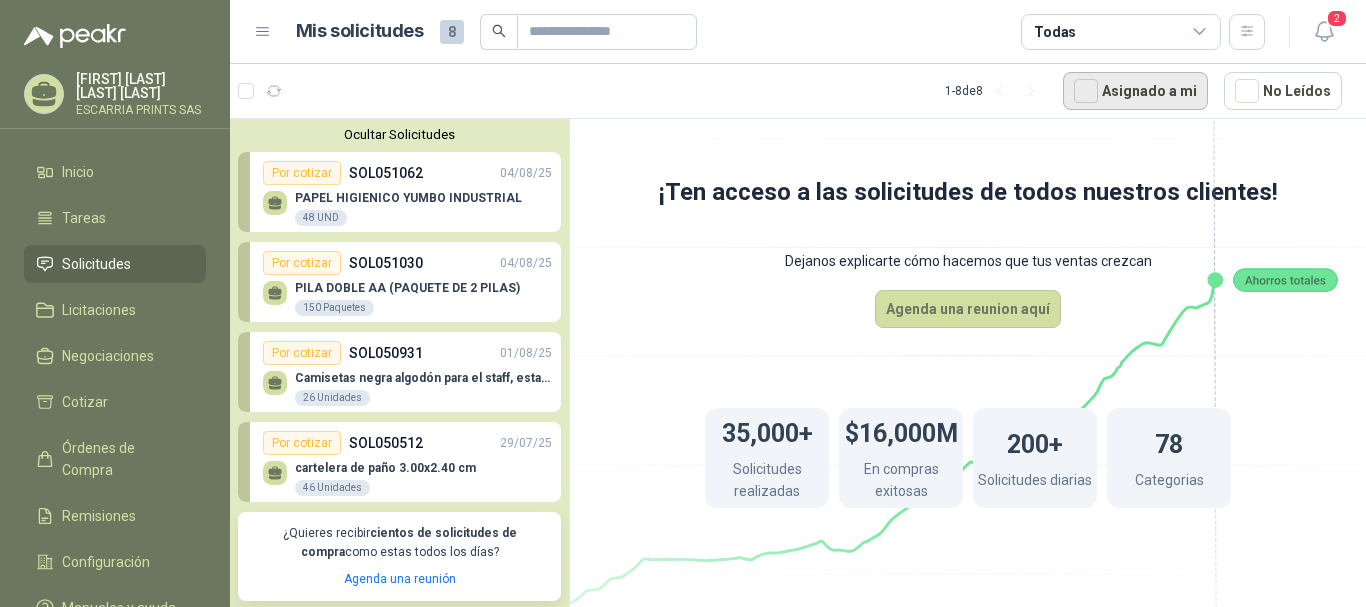 click on "Asignado a mi" at bounding box center (1135, 91) 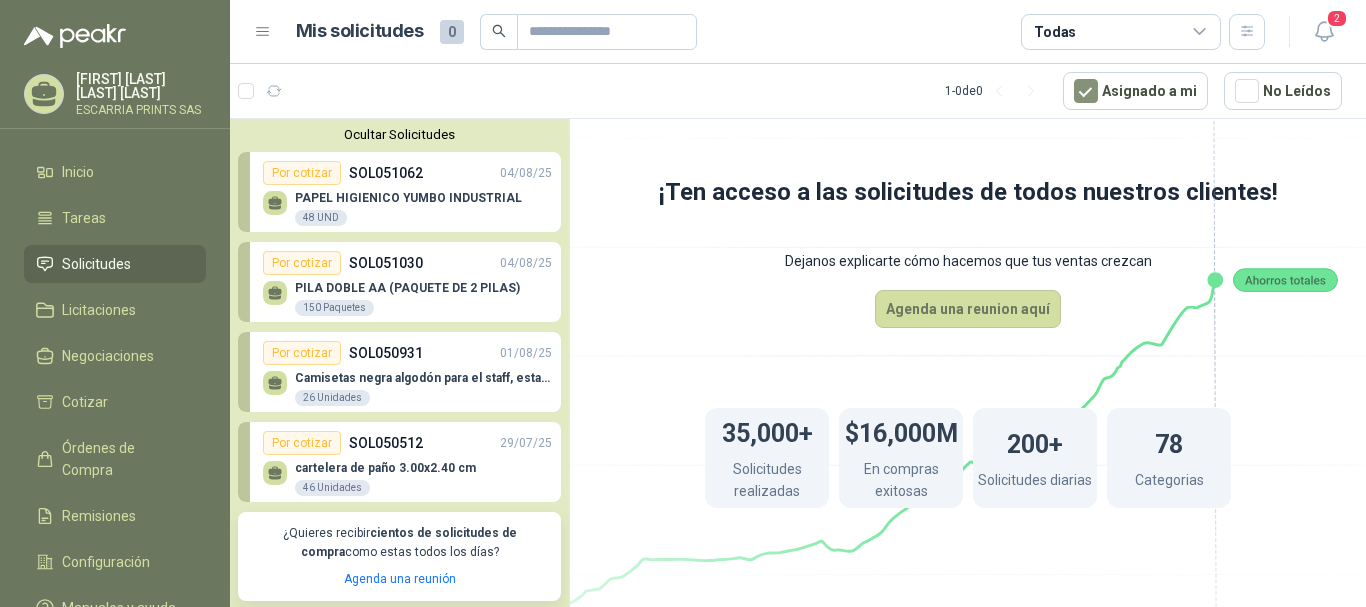 click on "1 - 0  de  0 Asignado a mi No Leídos" at bounding box center [798, 91] 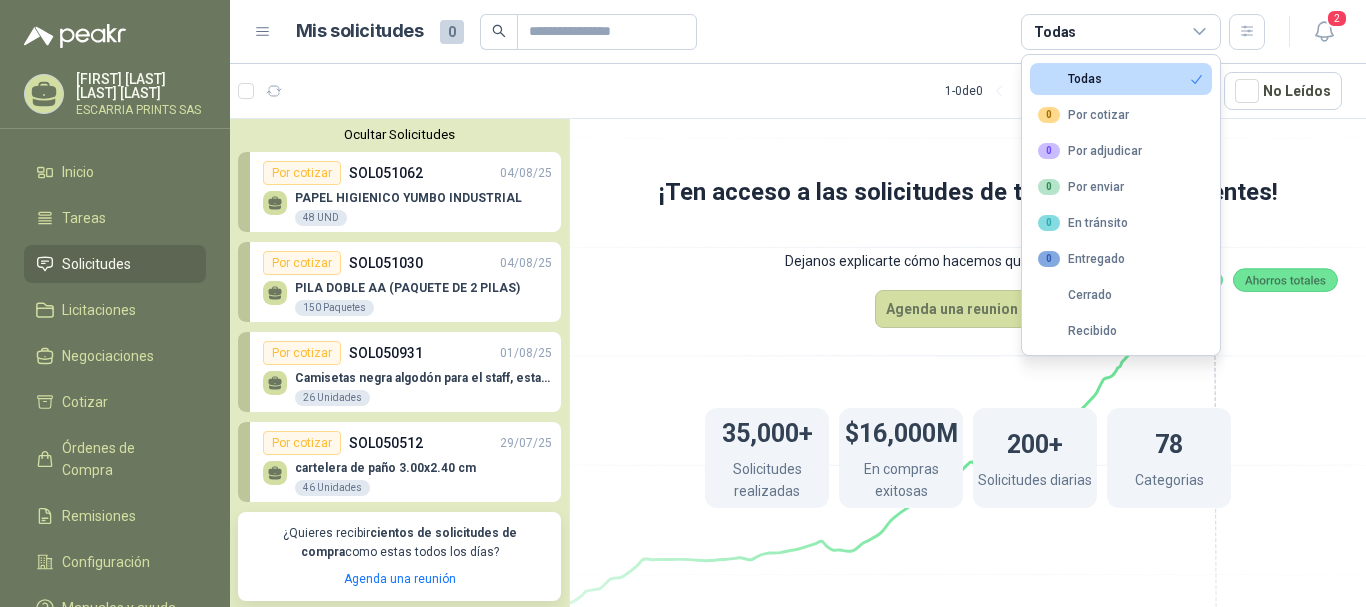 click on "Todas" at bounding box center (1121, 32) 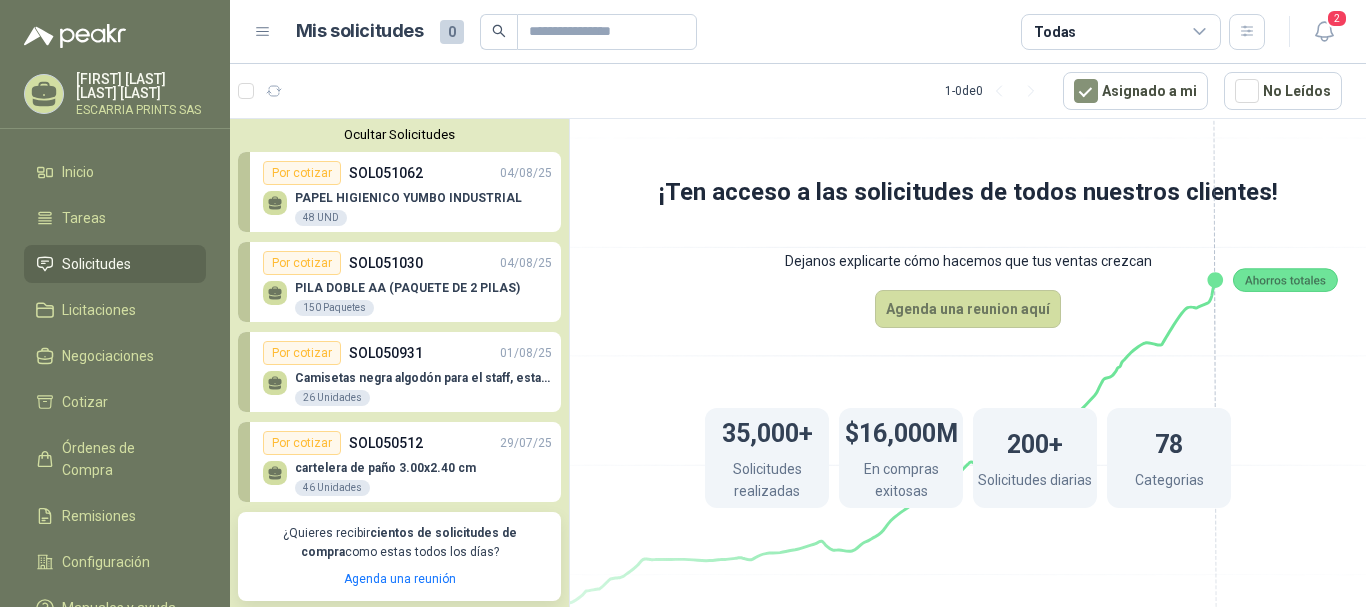 click on "Todas" at bounding box center (1121, 32) 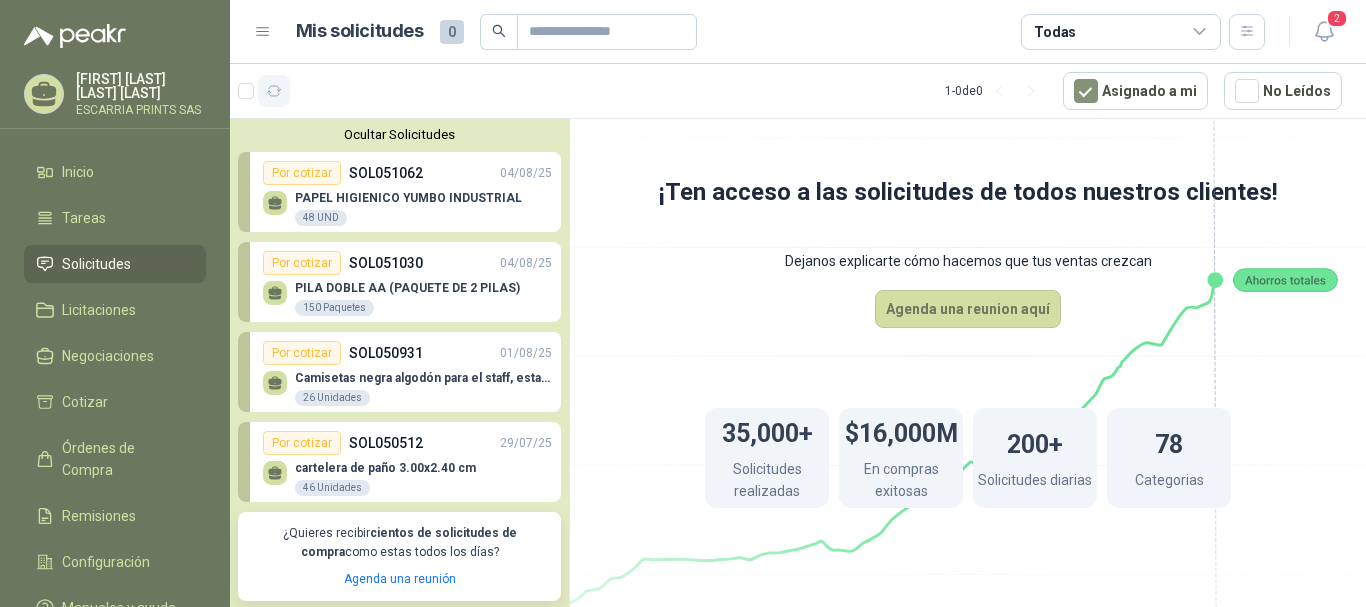 click 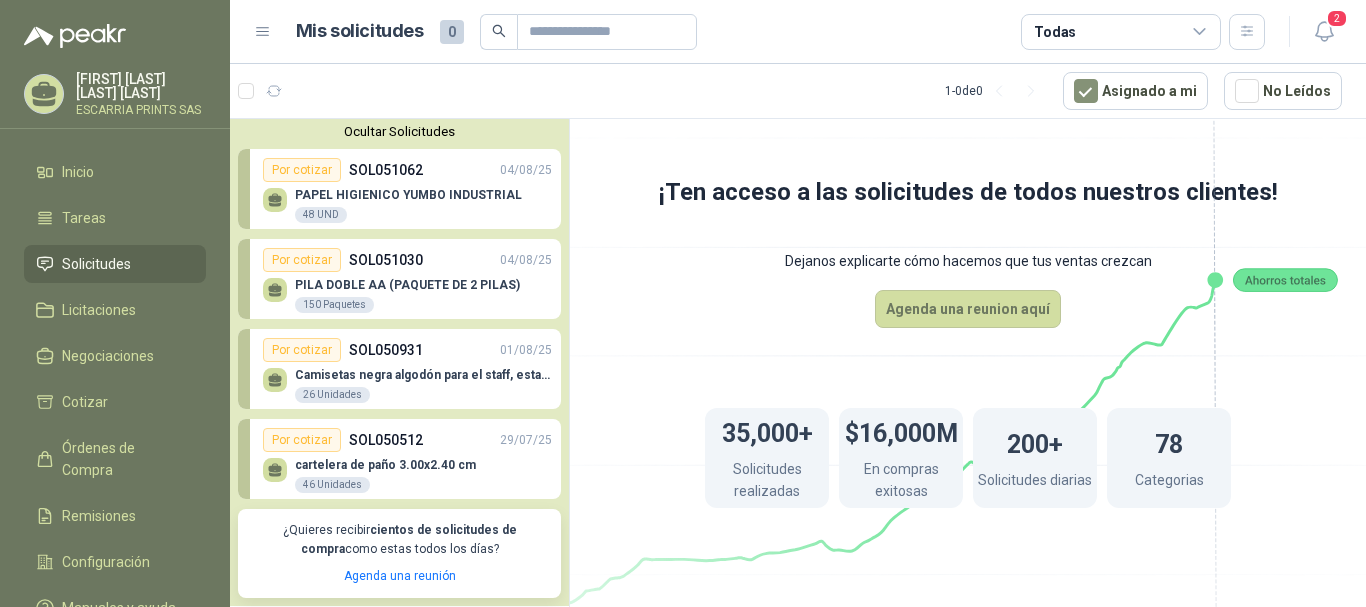 scroll, scrollTop: 0, scrollLeft: 0, axis: both 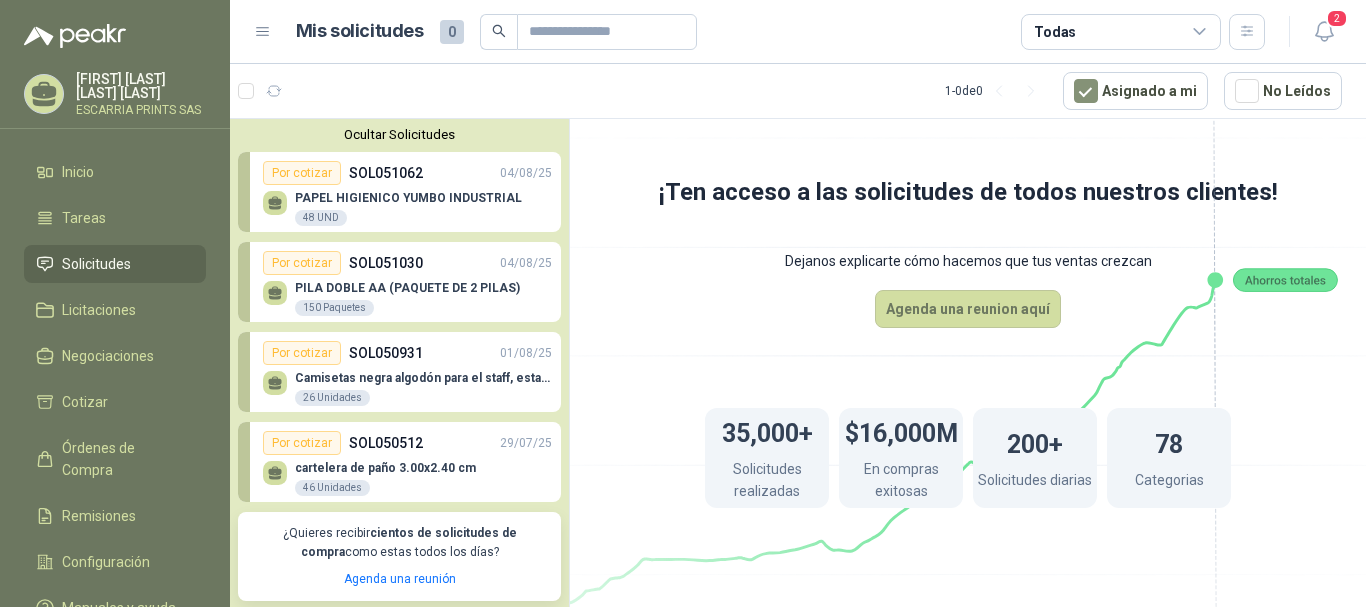 click on "1 - 0  de  0 Asignado a mi No Leídos" at bounding box center [798, 91] 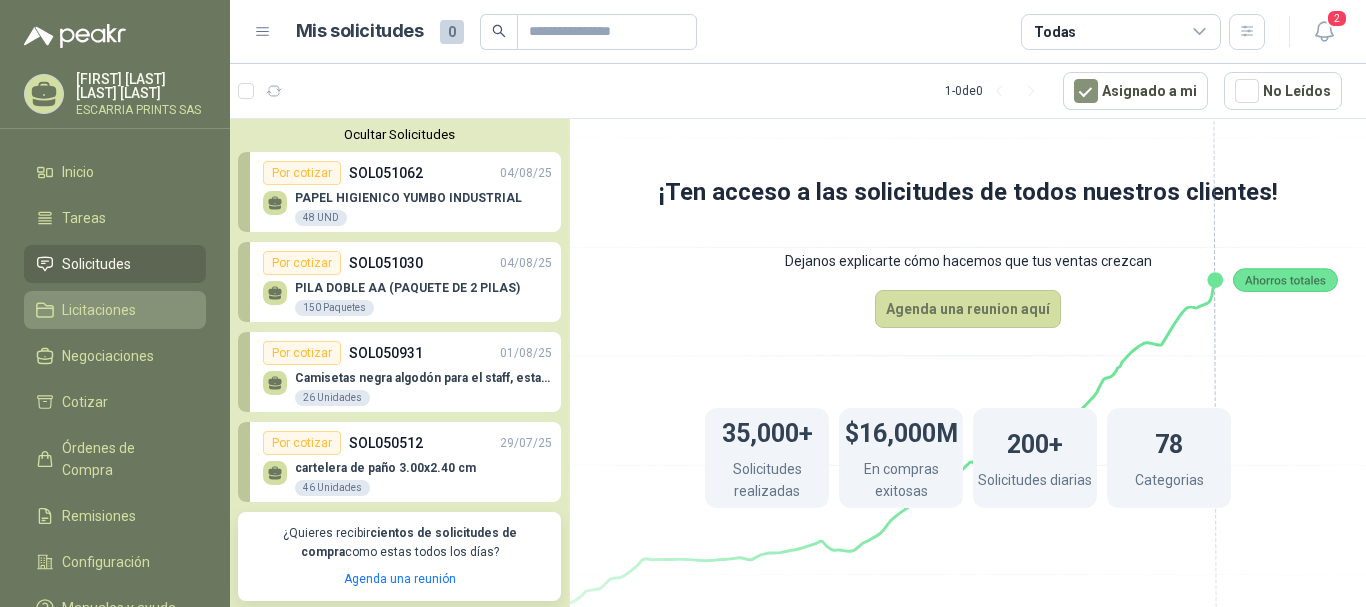 click on "Licitaciones" at bounding box center [115, 310] 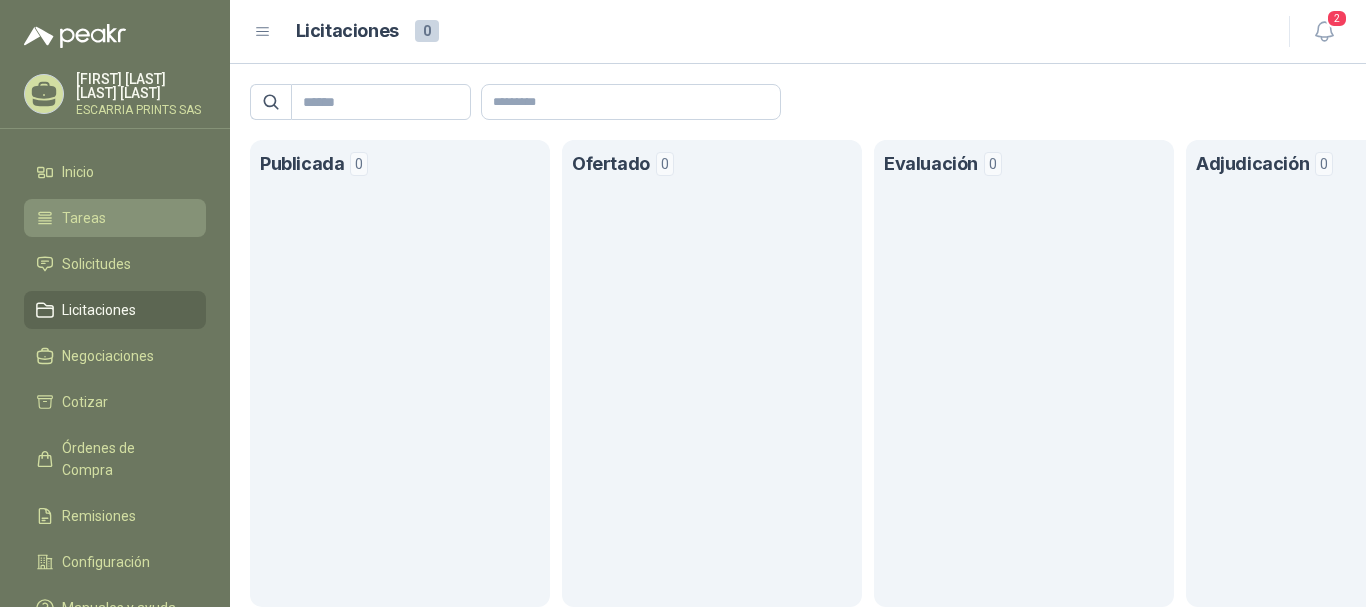 click on "Tareas" at bounding box center [115, 218] 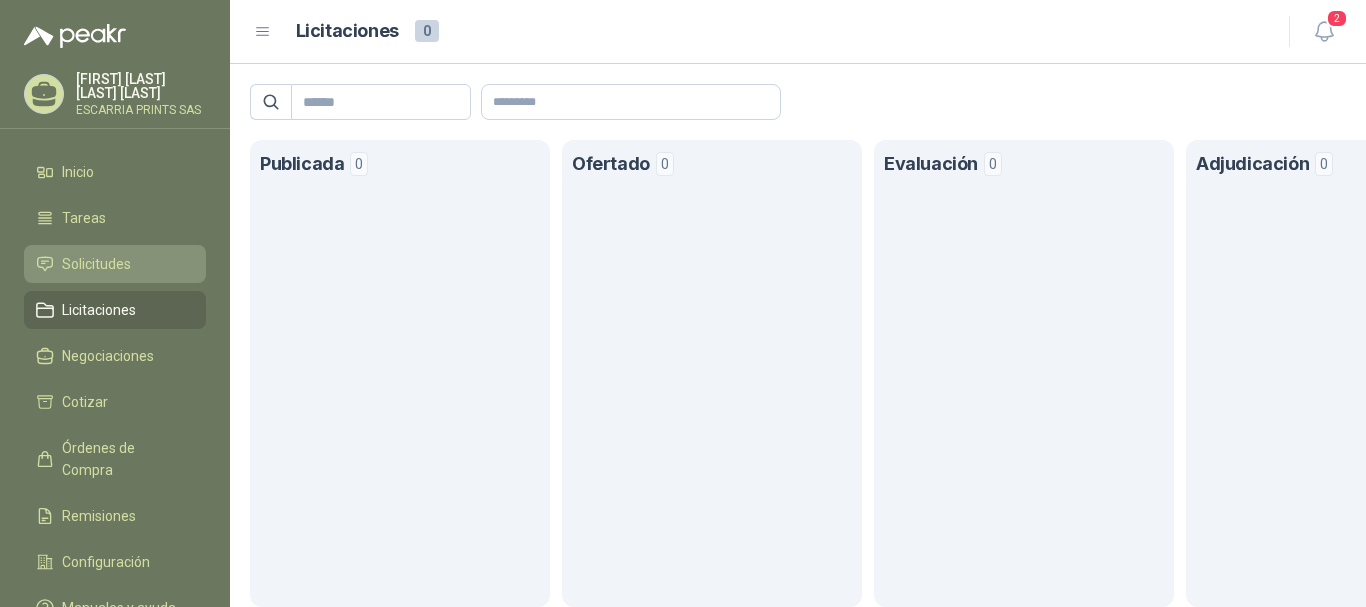 click on "Solicitudes" at bounding box center [115, 264] 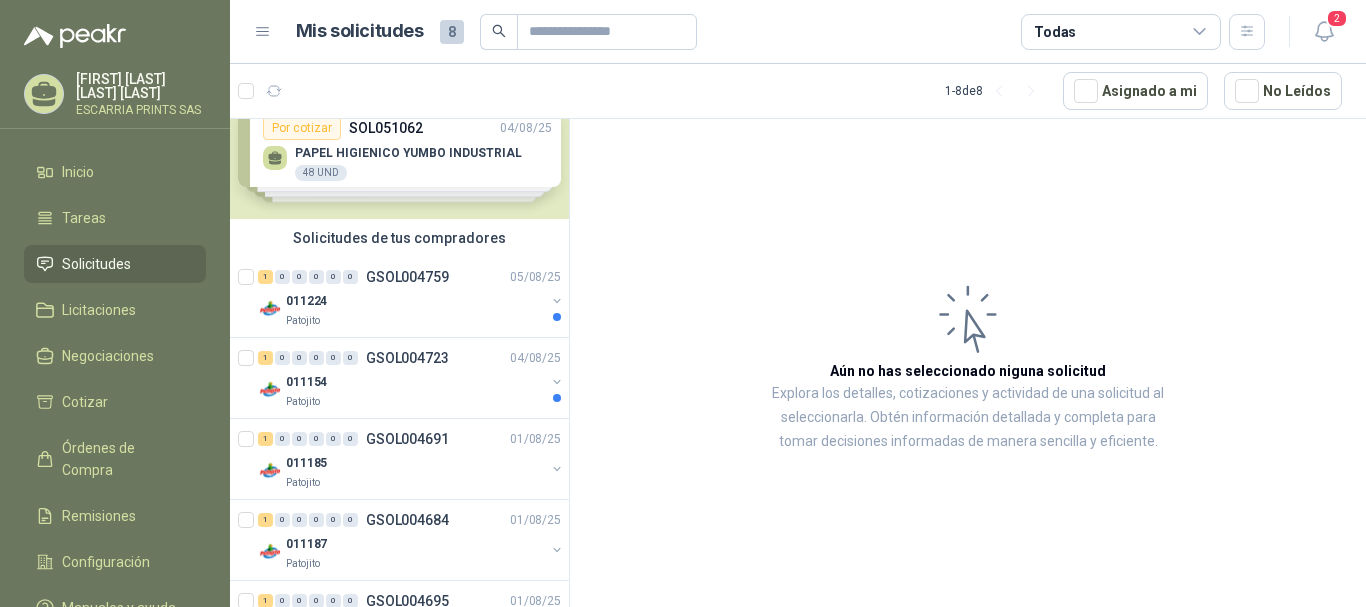 scroll, scrollTop: 0, scrollLeft: 0, axis: both 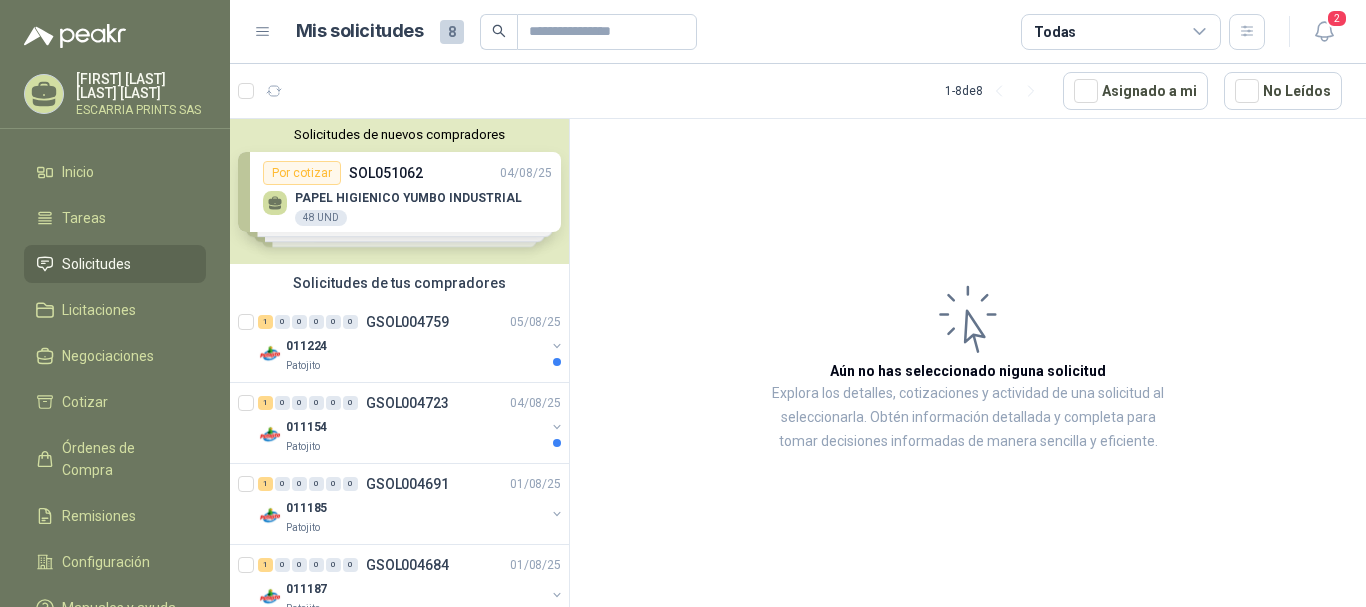 click on "Solicitudes de nuevos compradores Por cotizar SOL051062 [DD]/[MM]/[YY]   PAPEL HIGIENICO YUMBO INDUSTRIAL         48   UND  Por cotizar SOL051030 [DD]/[MM]/[YY]   PILA DOBLE AA (PAQUETE DE 2 PILAS)  150   Paquetes Por cotizar SOL050931 [DD]/[MM]/[YY]   Camisetas negra algodón para el staff, estampadas en espalda y frente con el logo 26   Unidades Por cotizar SOL050512 [DD]/[MM]/[YY]   cartelera de paño 3.00x2.40 cm 46   Unidades ¿Quieres recibir  cientos de solicitudes de compra  como estas todos los días? Agenda una reunión" at bounding box center (399, 191) 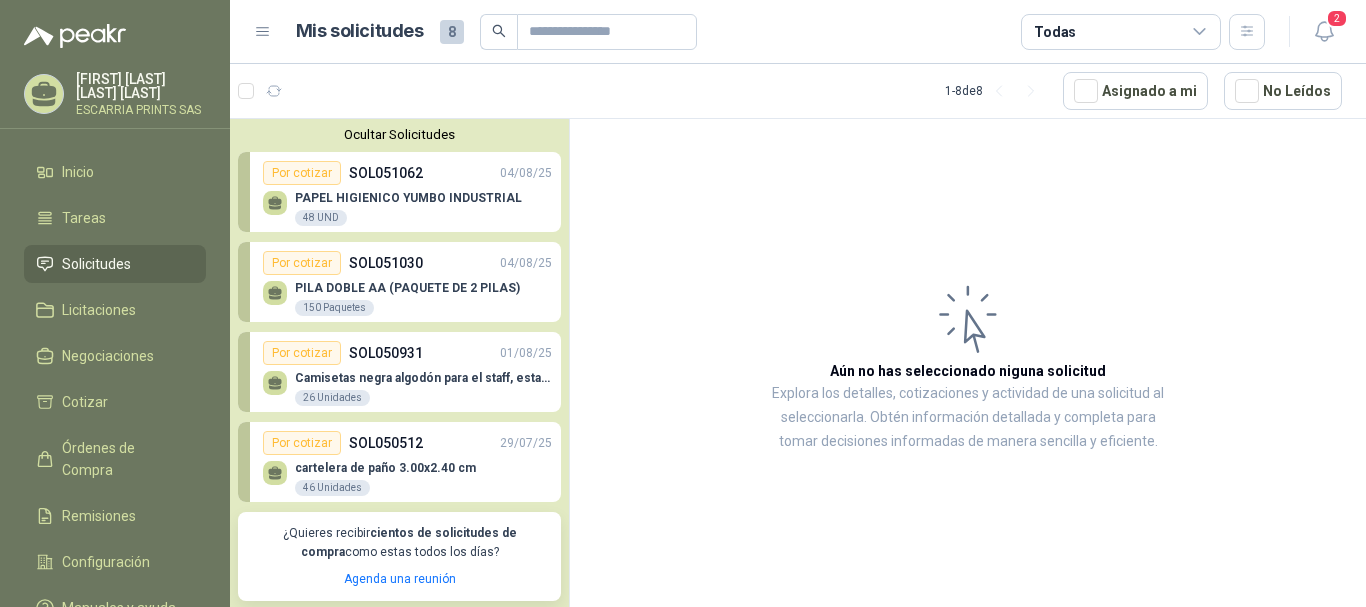 click on "PILA DOBLE AA (PAQUETE DE 2 PILAS)  150   Paquetes" at bounding box center [407, 299] 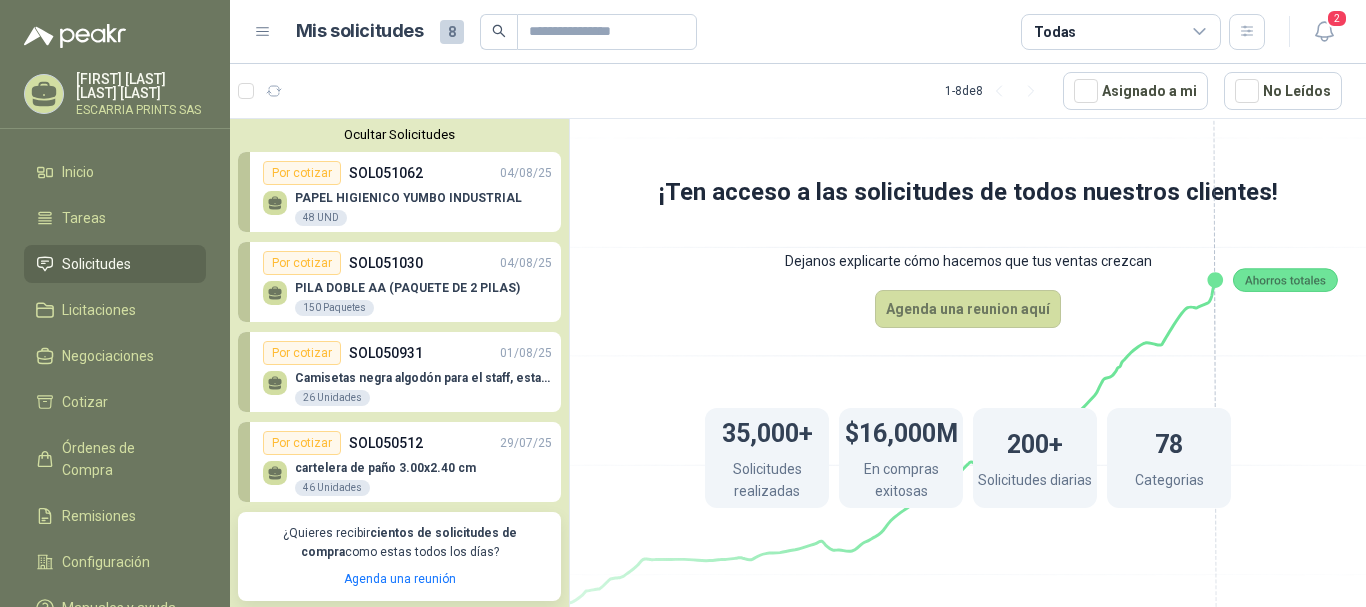 click on "Por cotizar" at bounding box center [302, 263] 